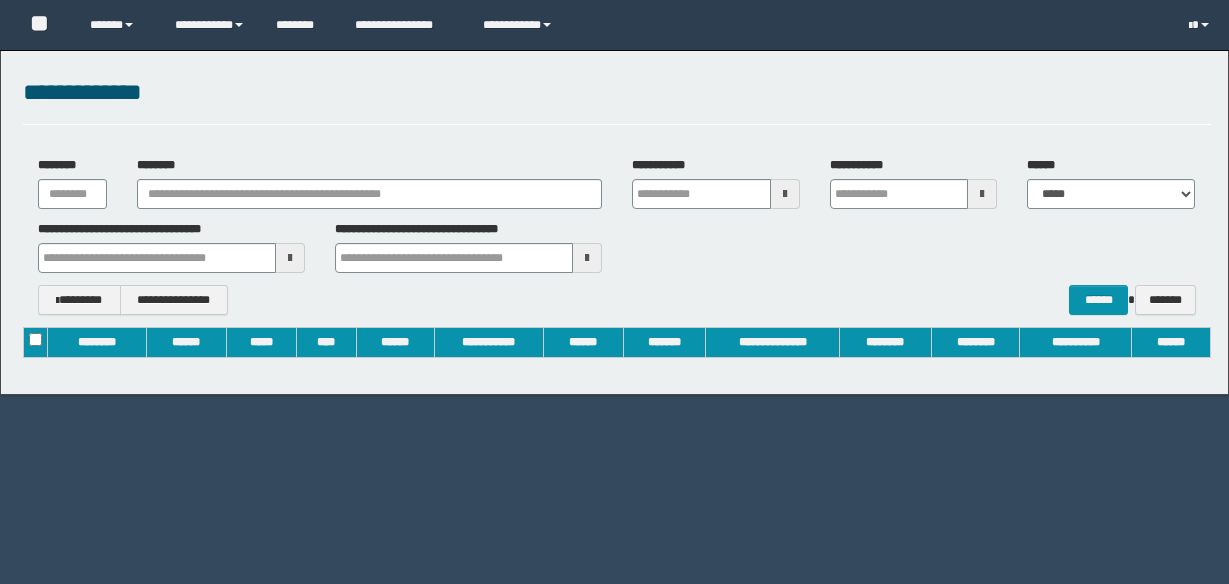 scroll, scrollTop: 0, scrollLeft: 0, axis: both 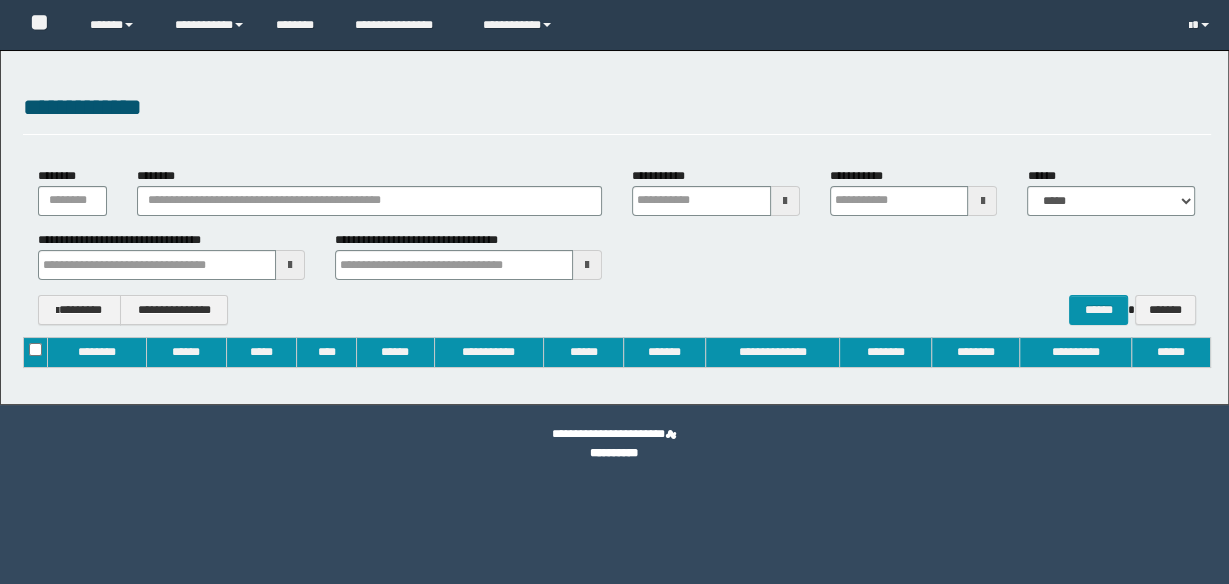 type on "**********" 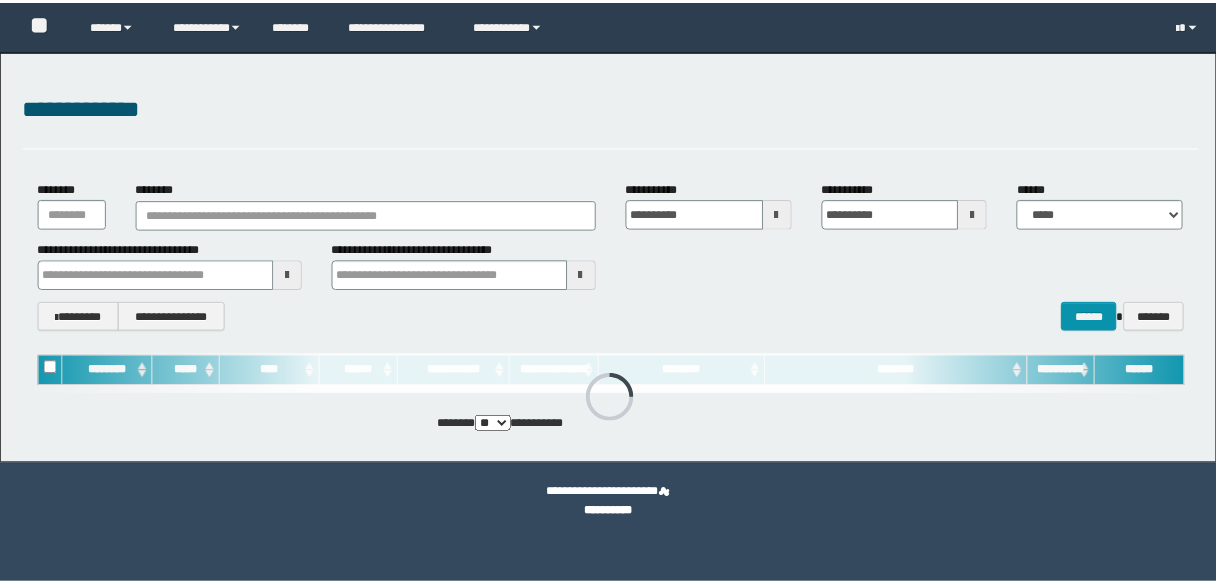 scroll, scrollTop: 0, scrollLeft: 0, axis: both 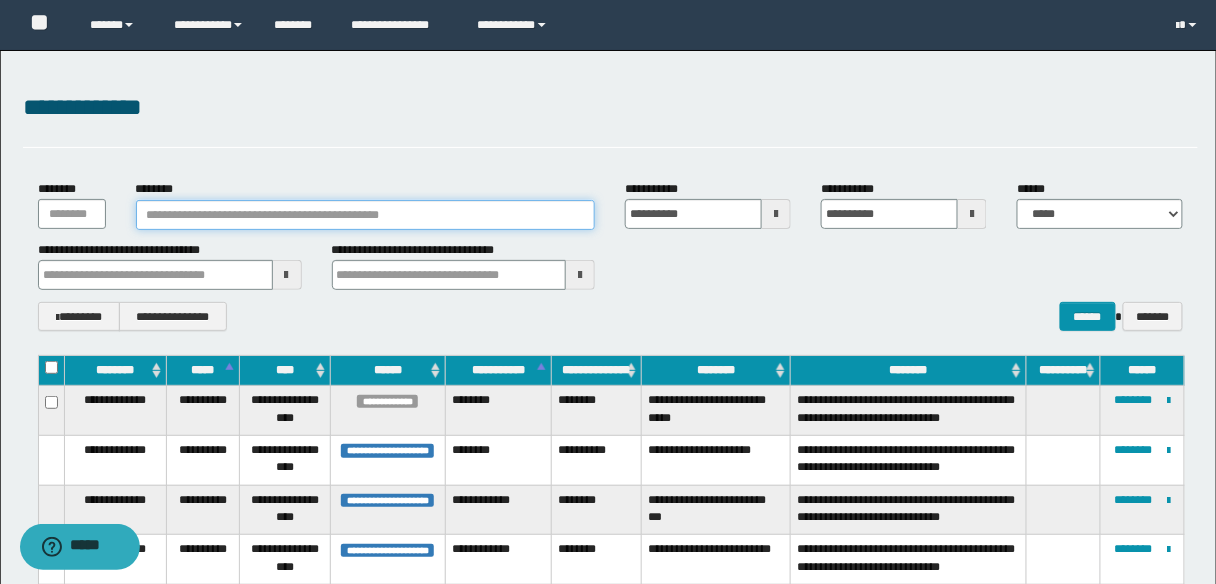 click on "********" at bounding box center (366, 215) 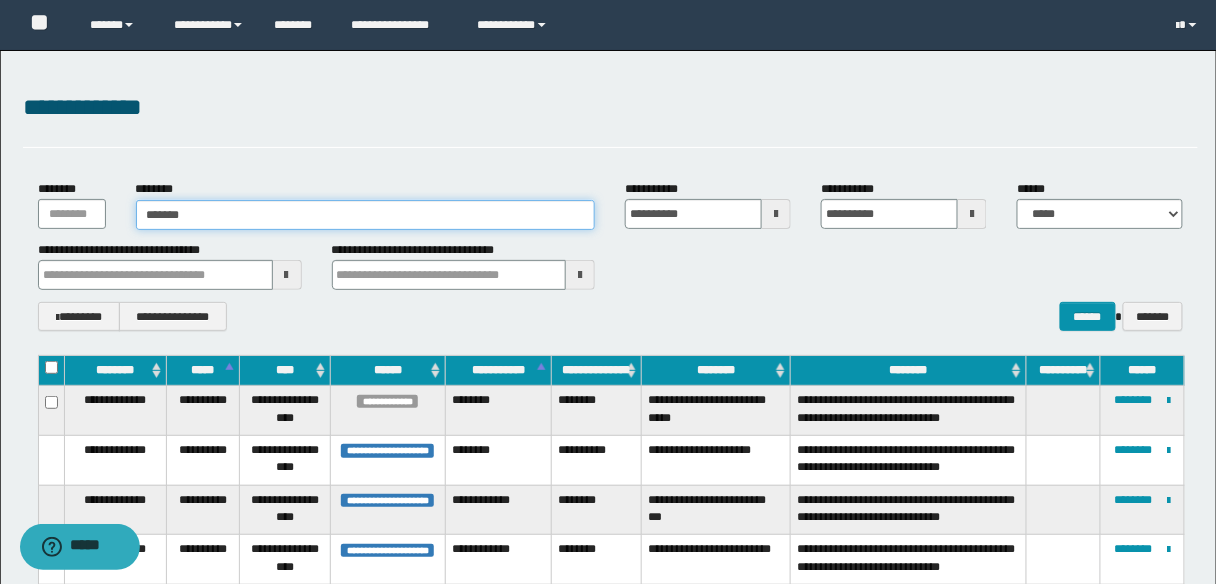 type on "********" 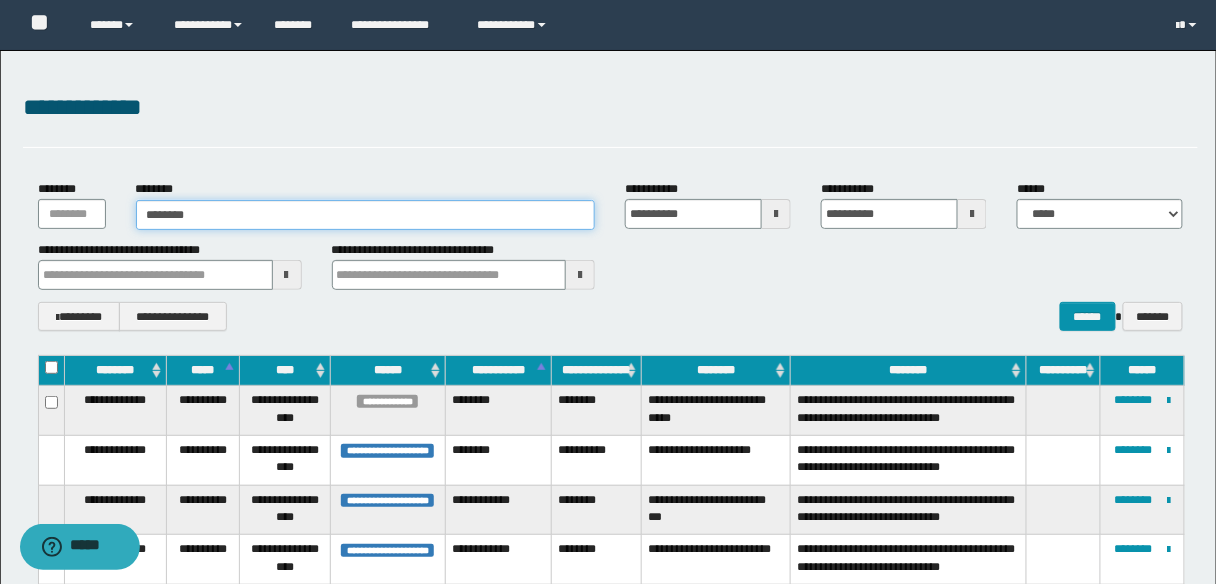 type on "********" 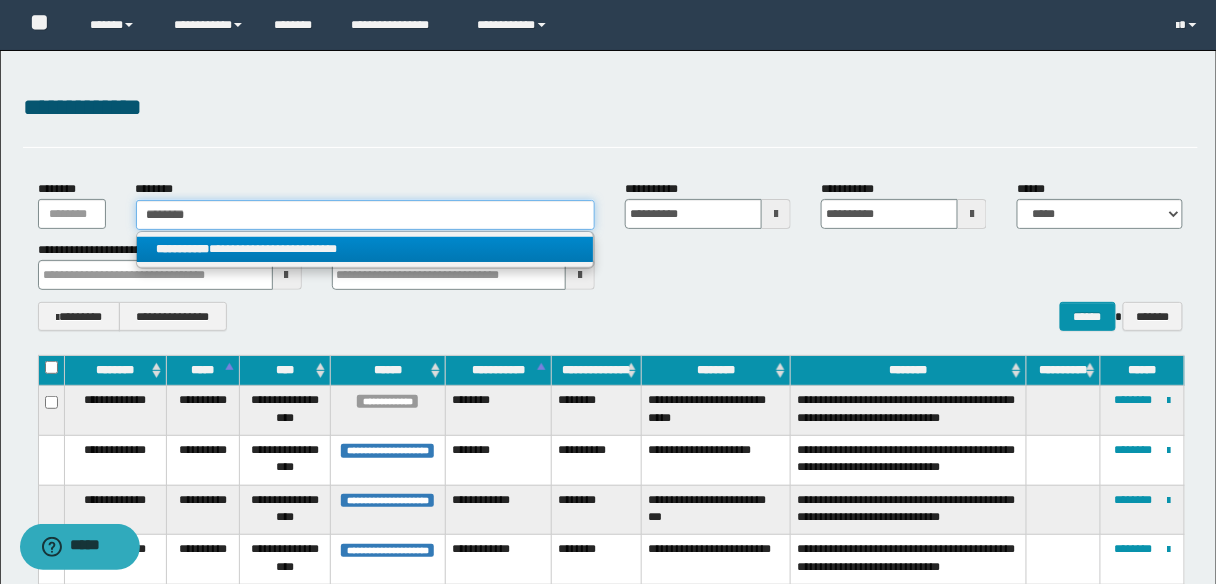 type on "********" 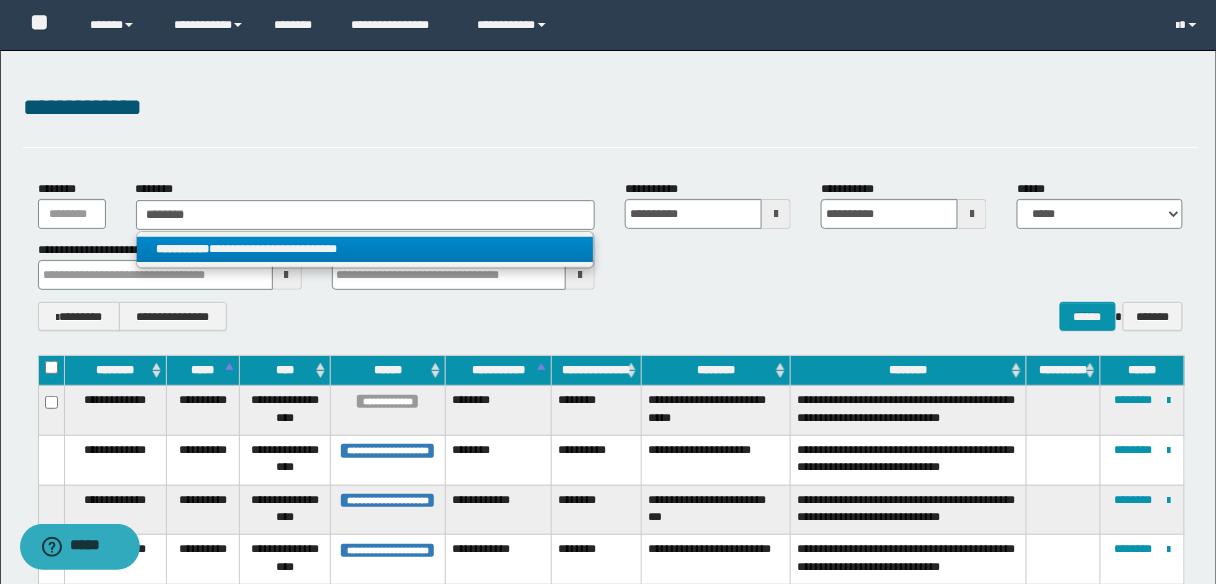 click on "**********" at bounding box center [365, 249] 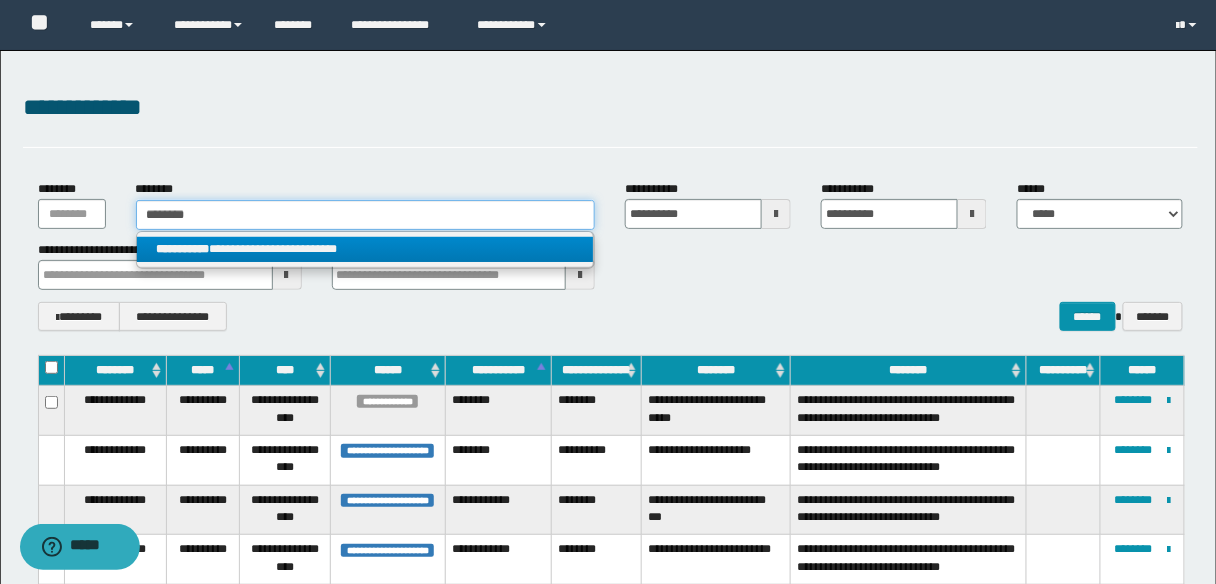 type 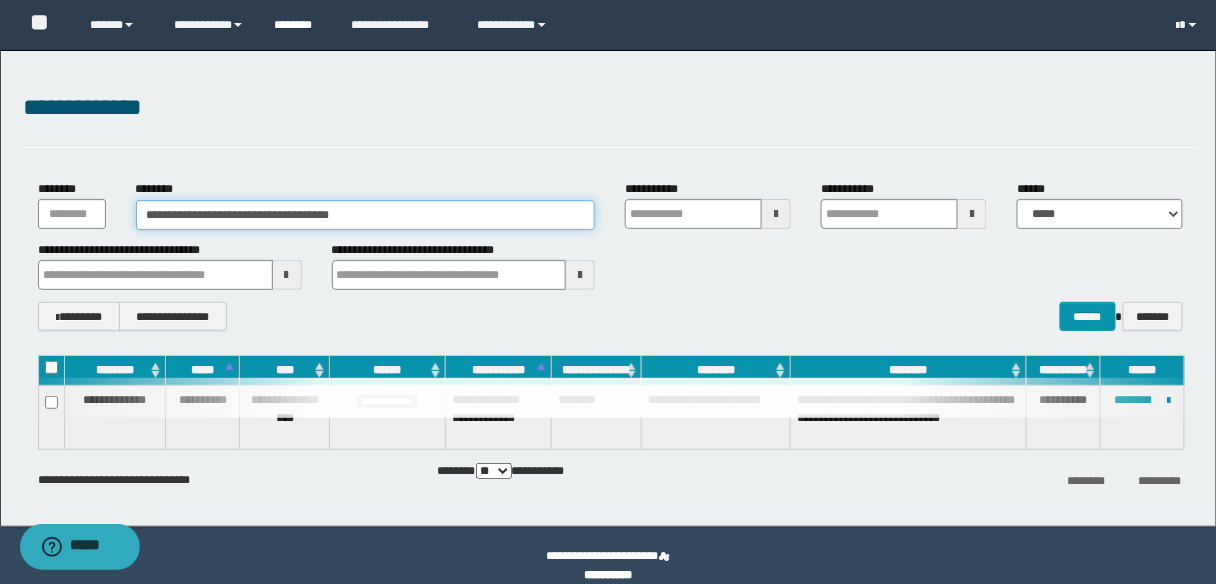 type 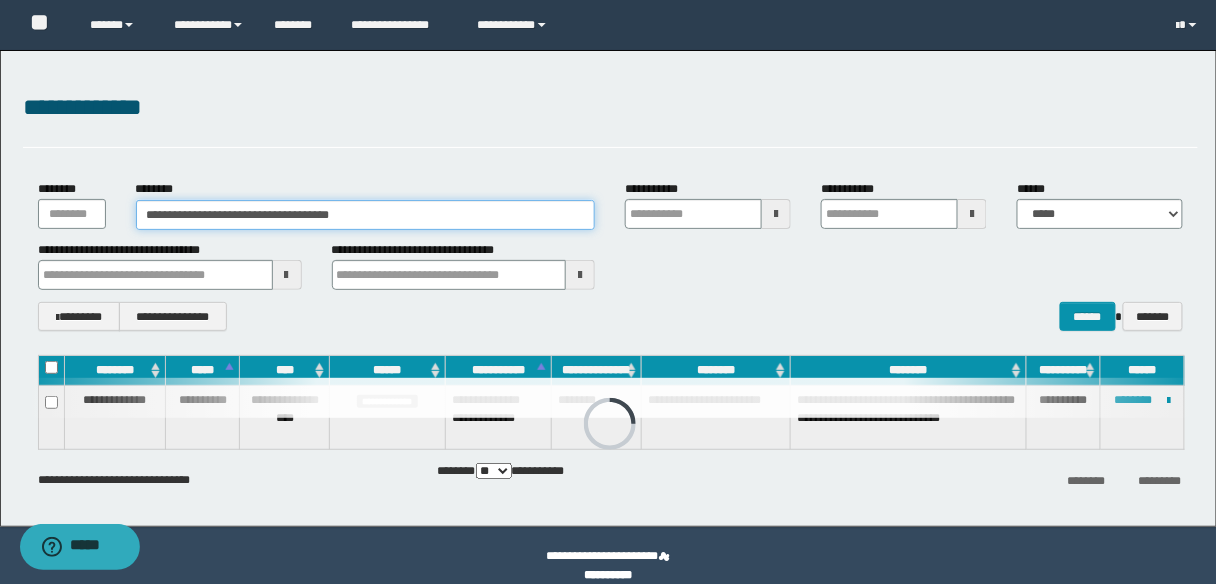 type 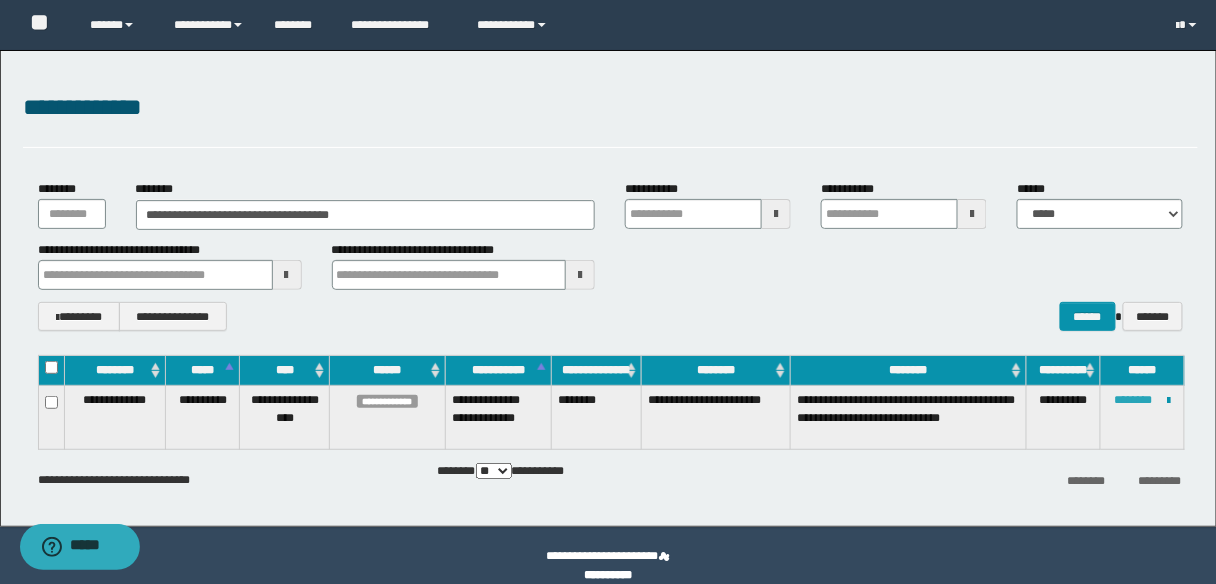 click on "********" at bounding box center [1133, 400] 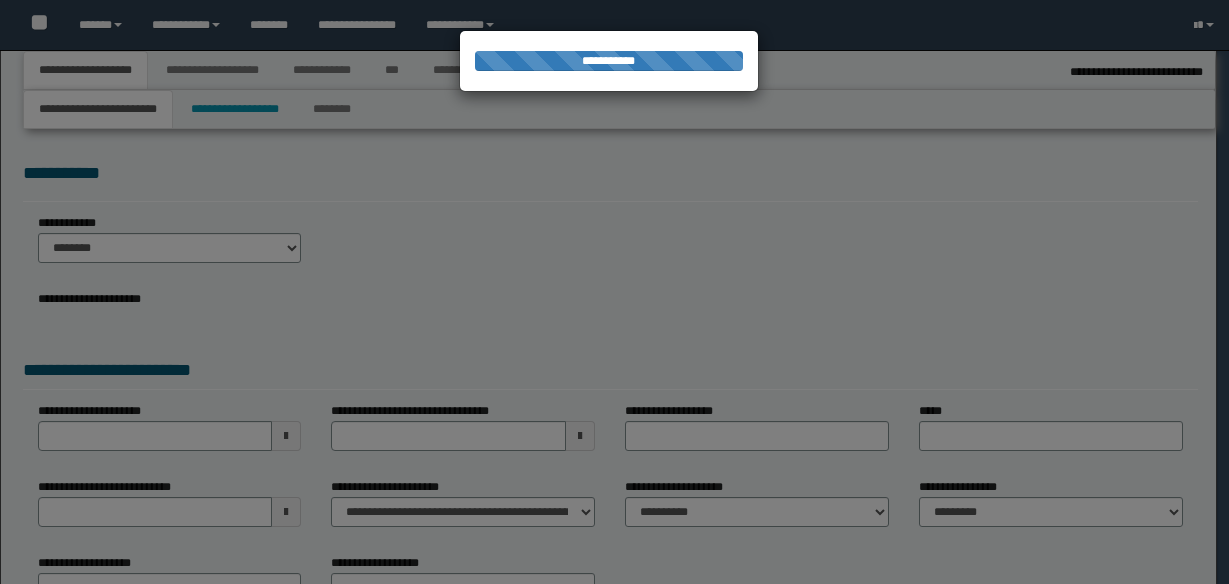 type on "**********" 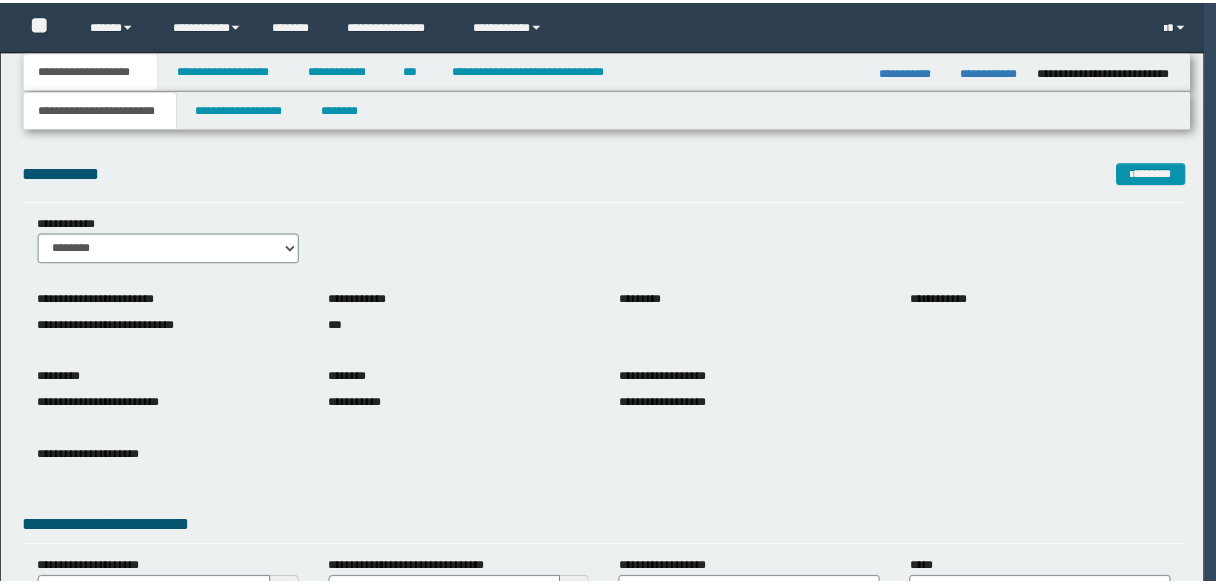 scroll, scrollTop: 0, scrollLeft: 0, axis: both 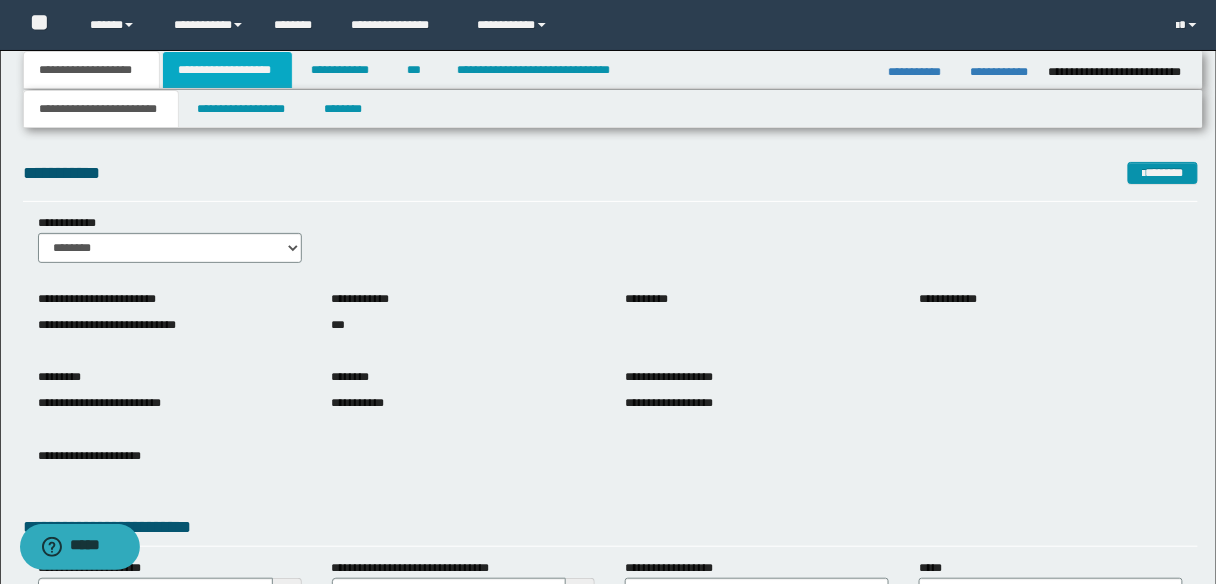 click on "**********" at bounding box center (227, 70) 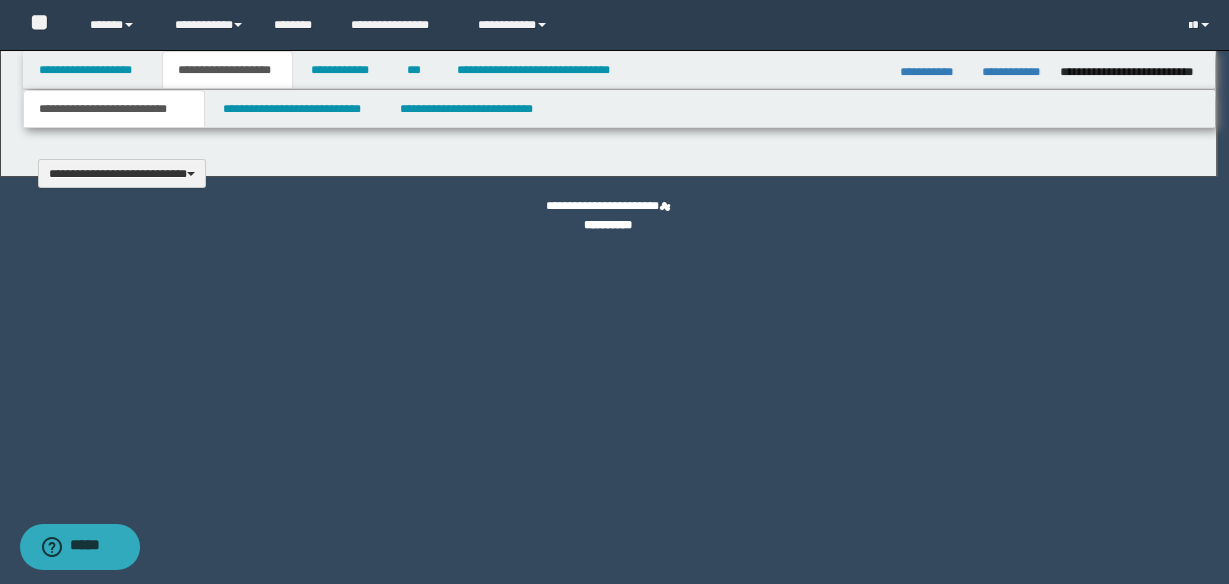 type 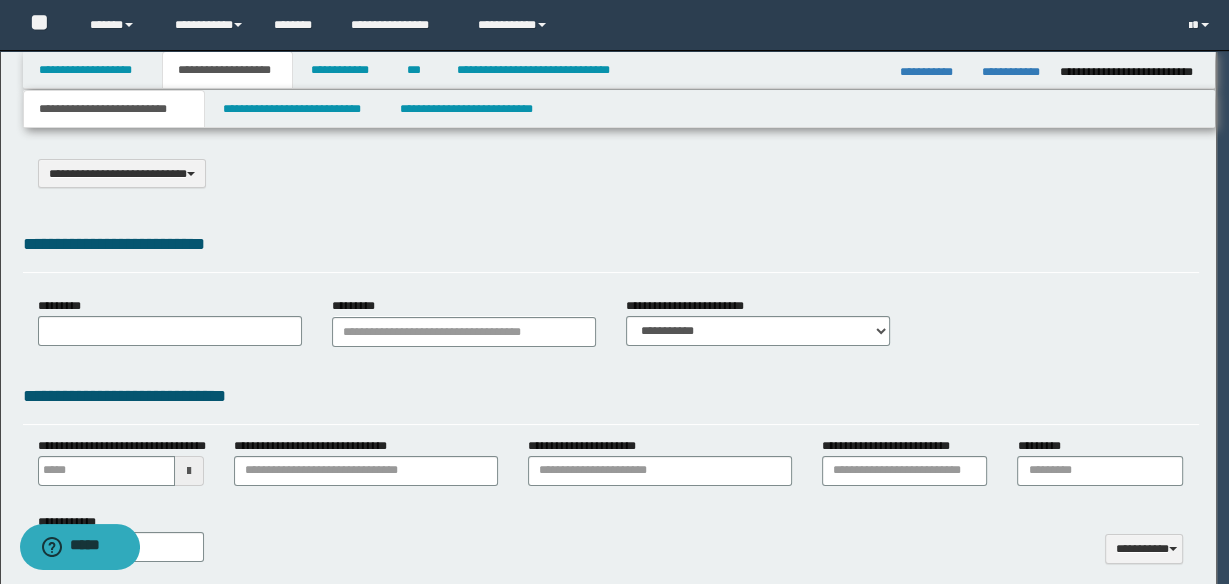 scroll, scrollTop: 0, scrollLeft: 0, axis: both 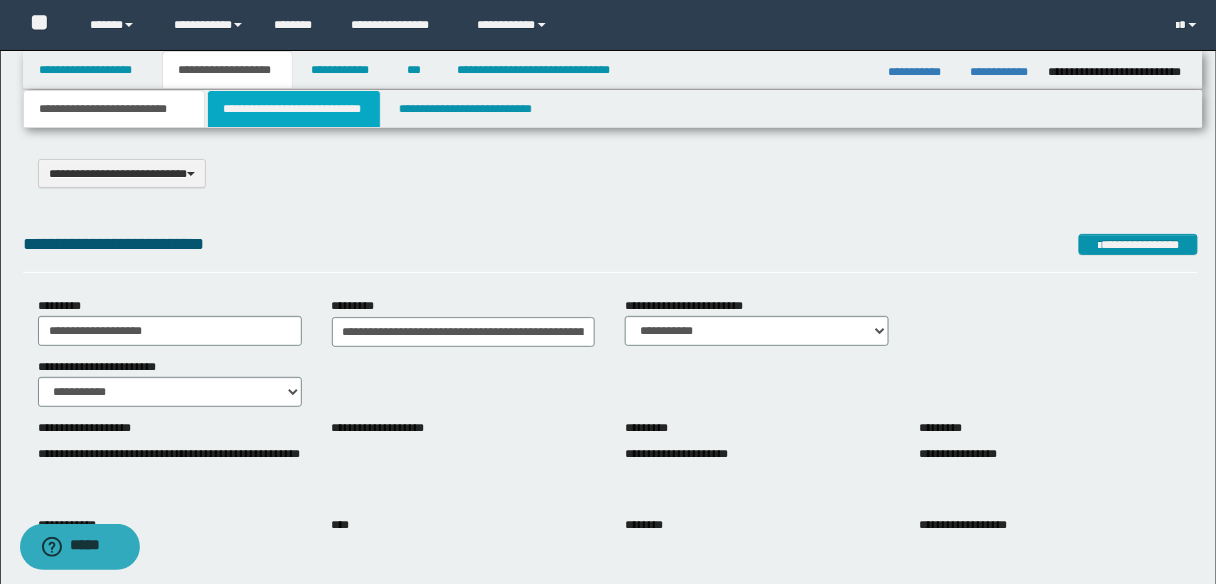 click on "**********" at bounding box center (294, 109) 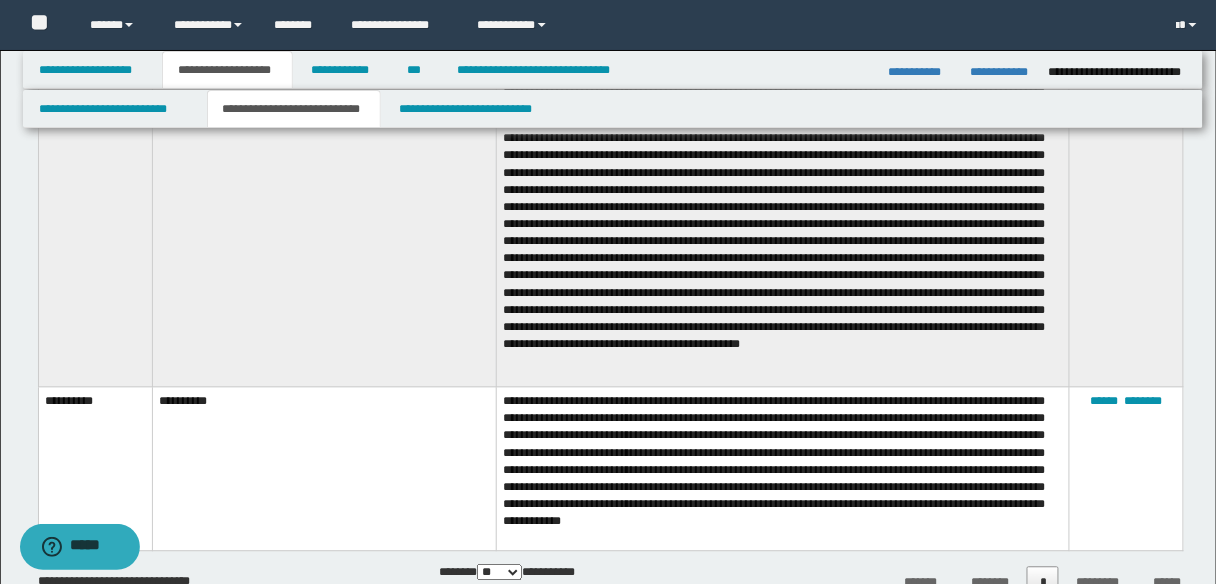 scroll, scrollTop: 3040, scrollLeft: 0, axis: vertical 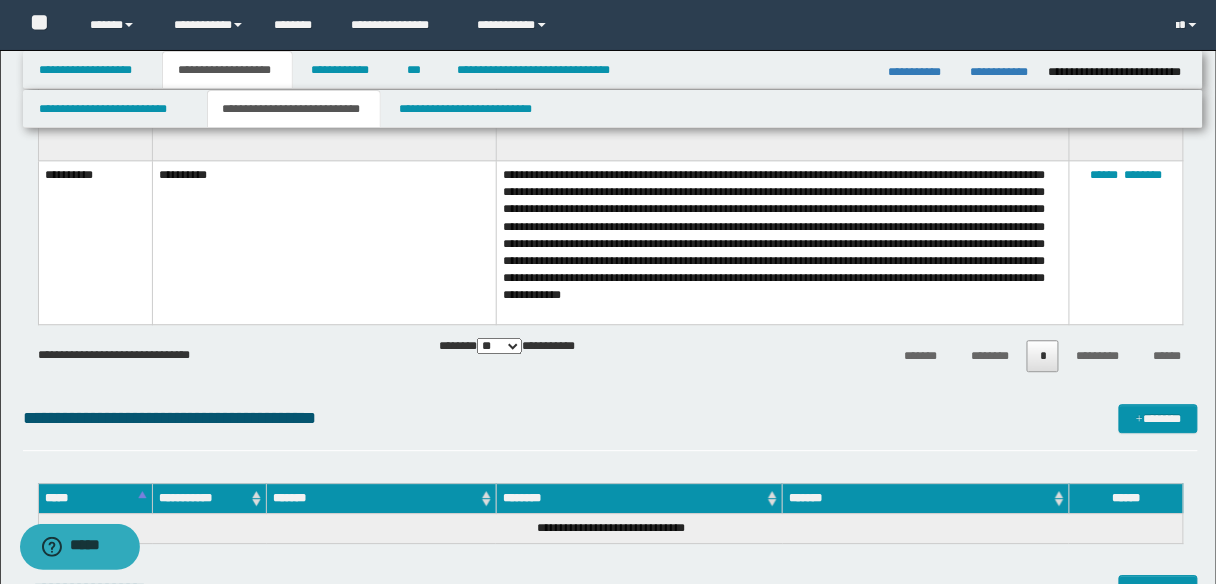 click on "**********" at bounding box center (782, 243) 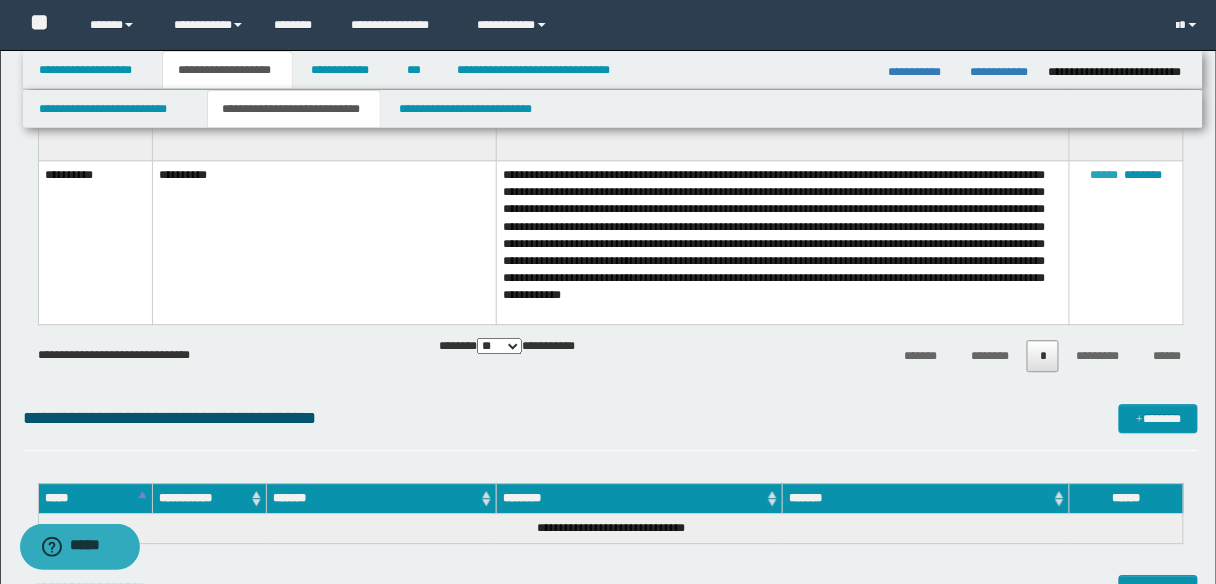 click on "******" at bounding box center (1105, 175) 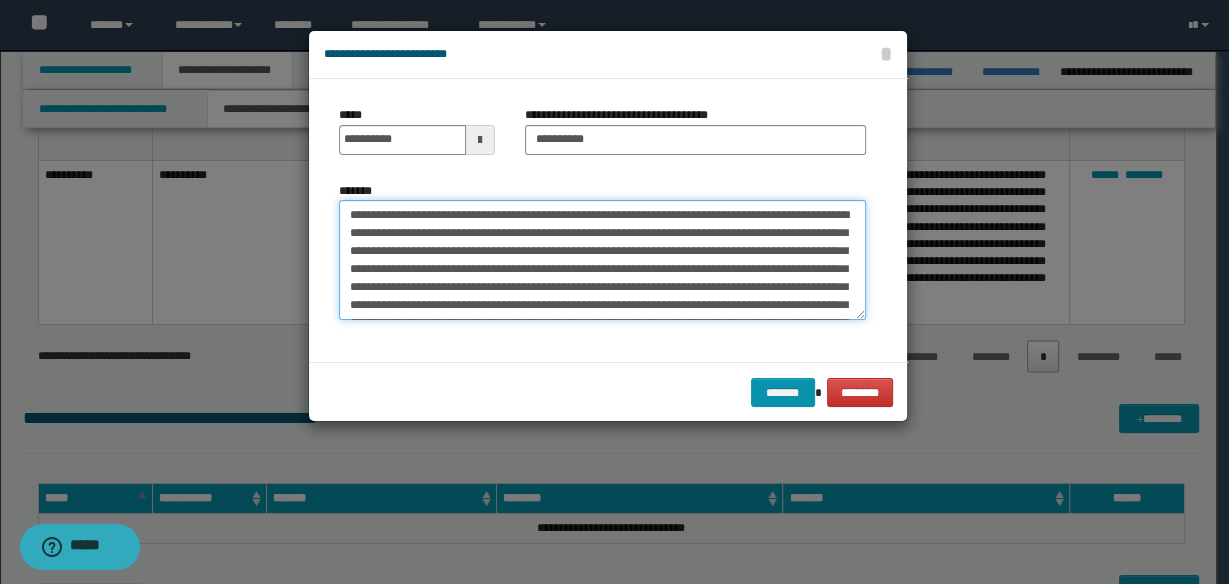 click on "**********" at bounding box center [602, 260] 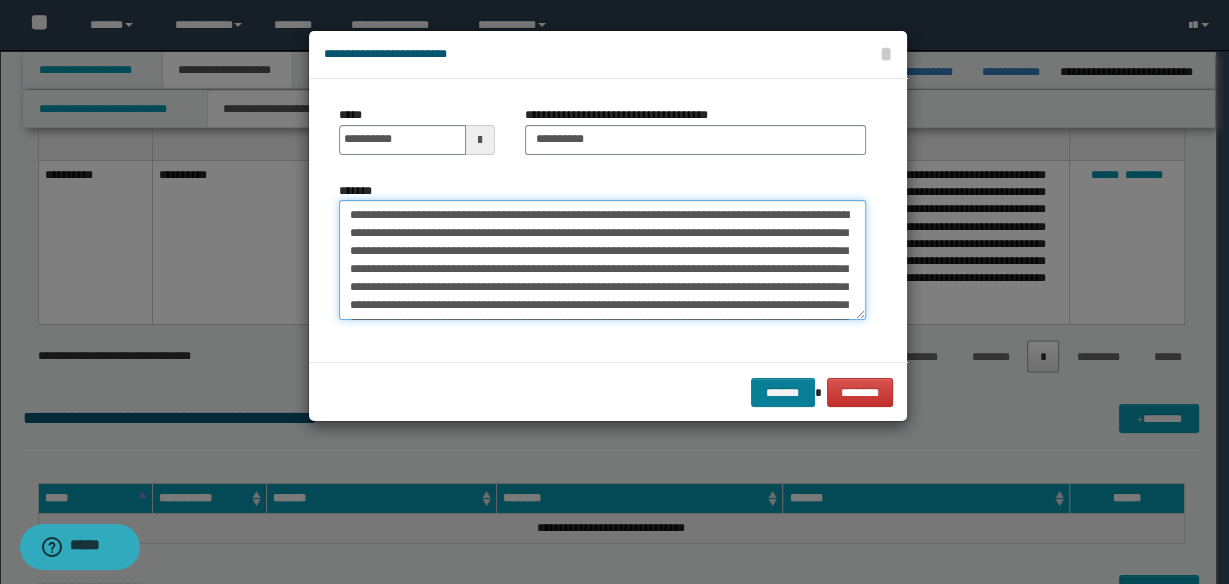 type on "**********" 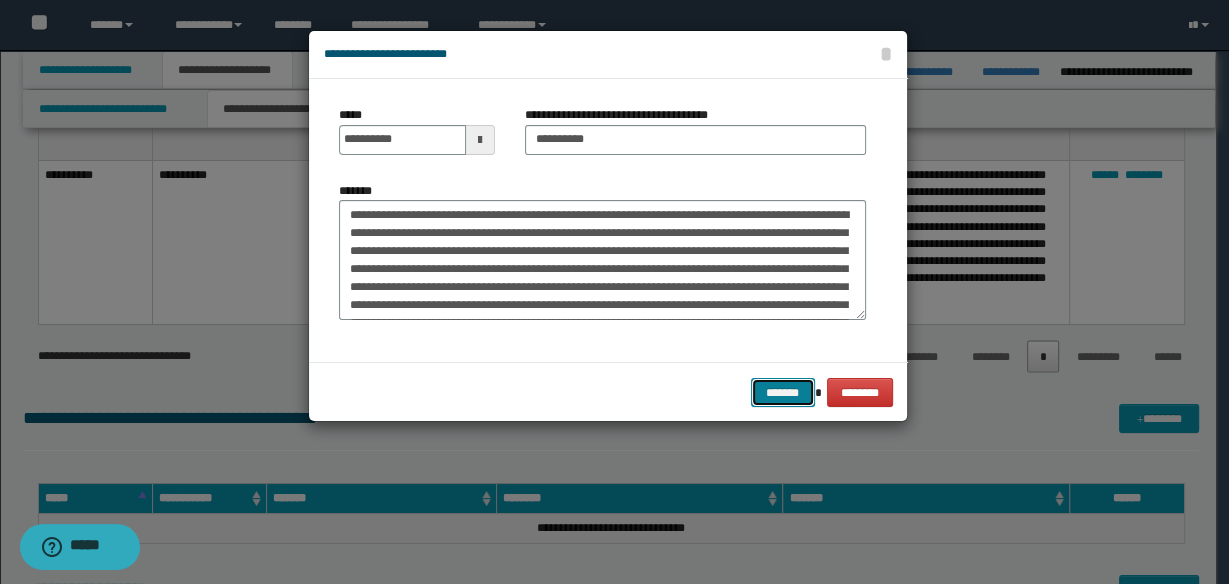 click on "*******" at bounding box center (783, 392) 